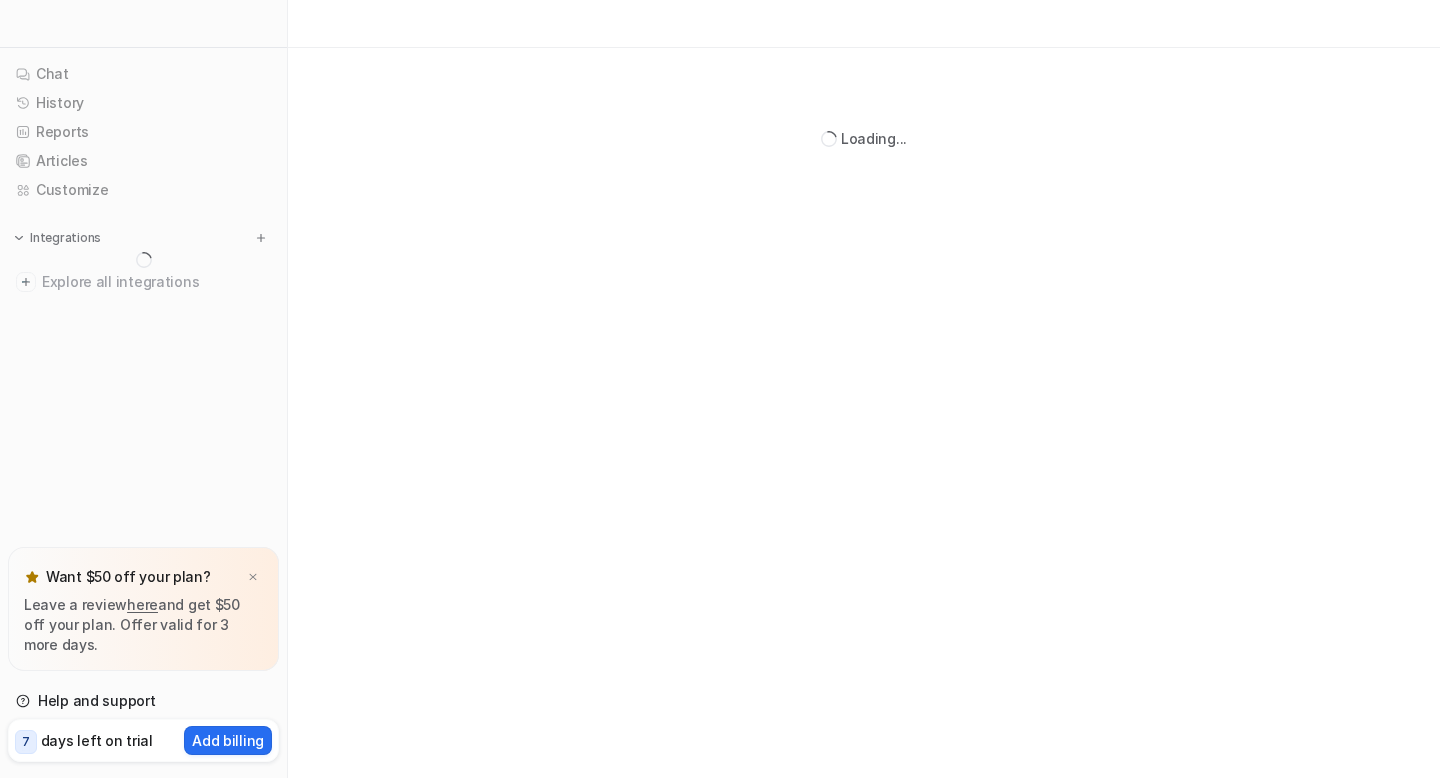 scroll, scrollTop: 0, scrollLeft: 0, axis: both 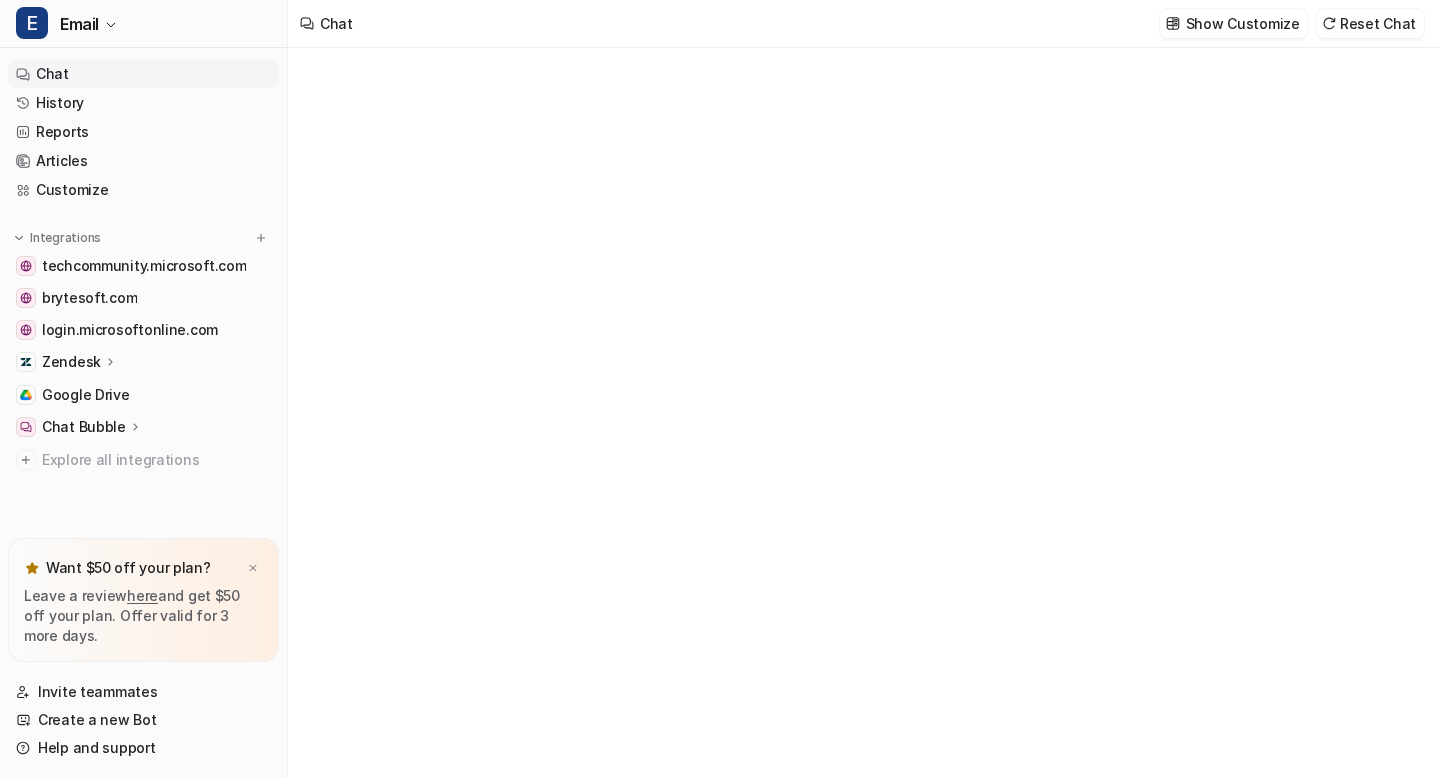 type on "**********" 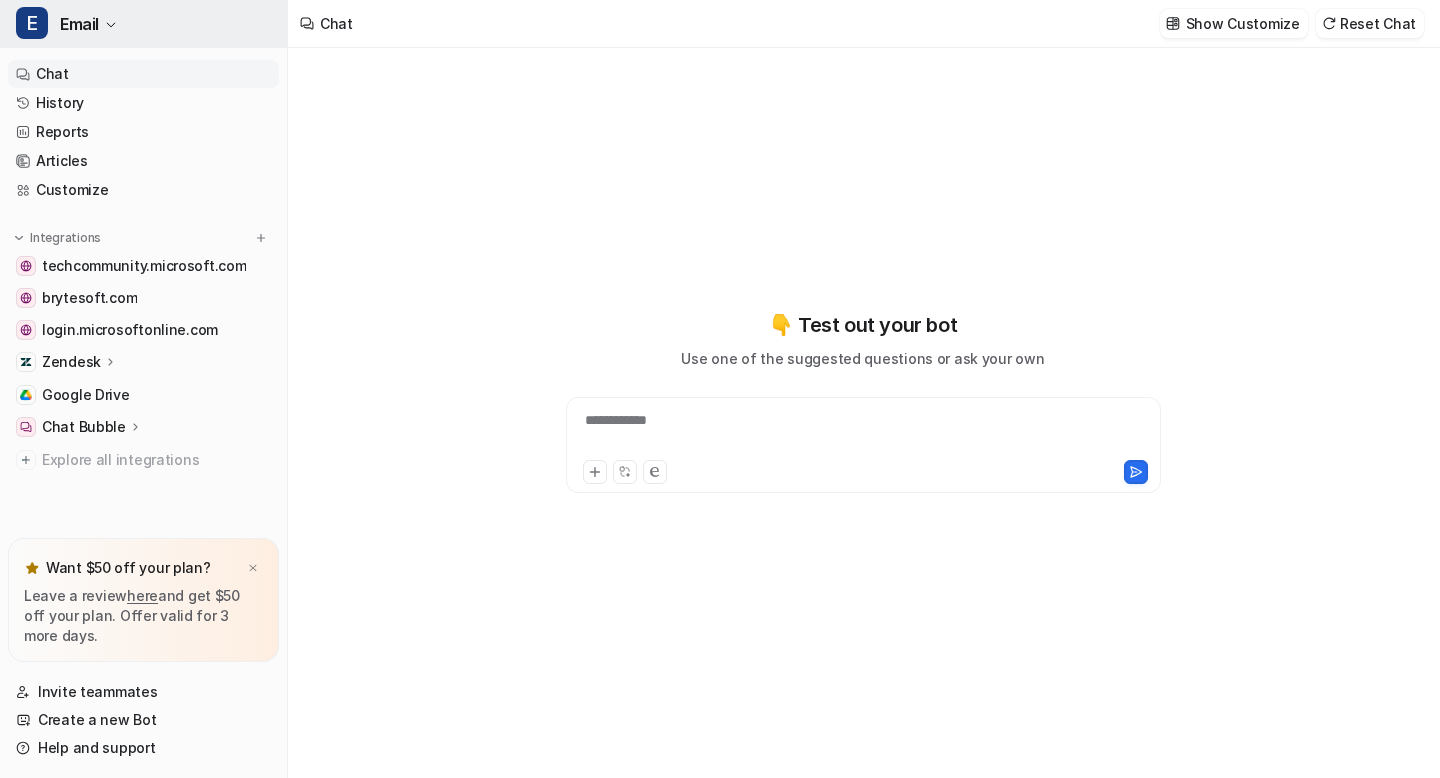 click on "Email" at bounding box center (79, 24) 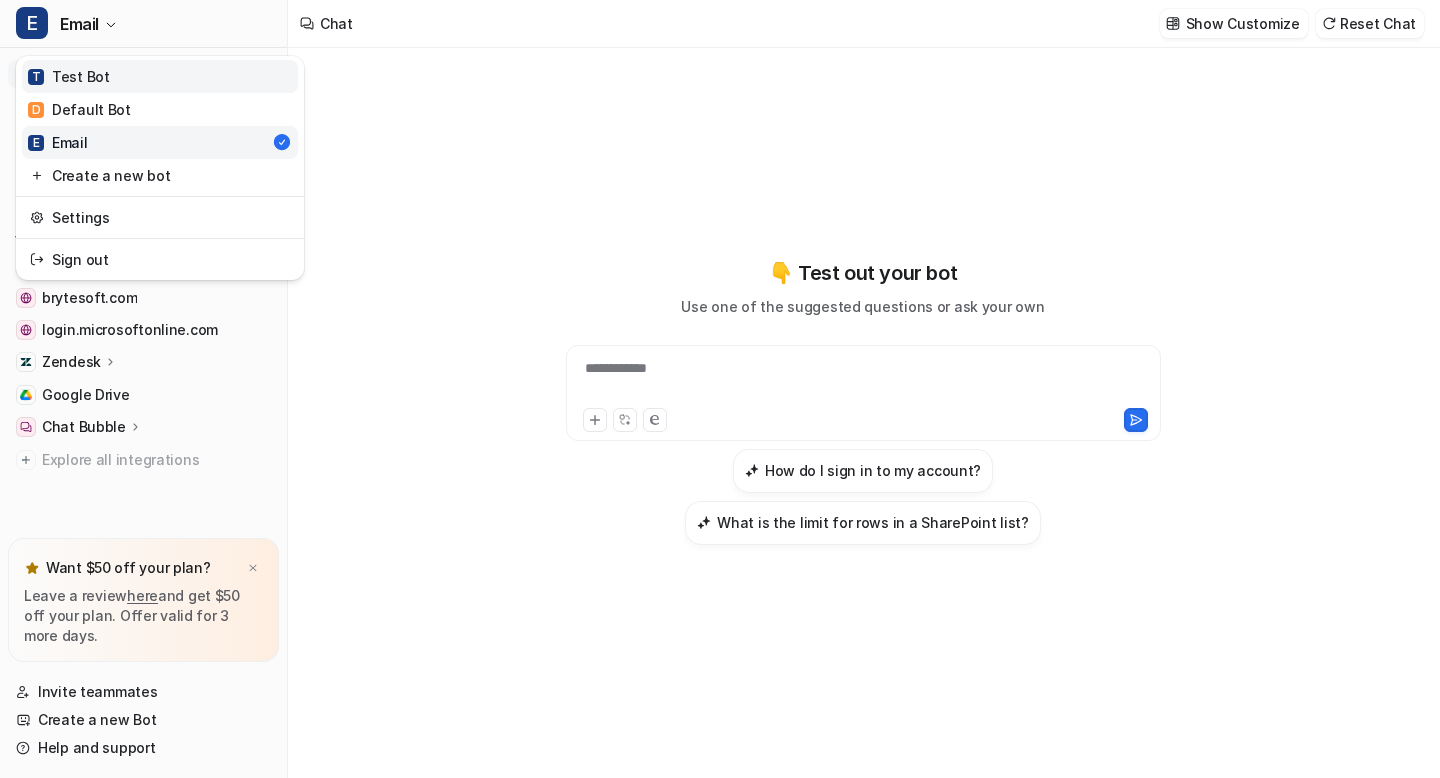 click on "T   Test Bot" at bounding box center (69, 76) 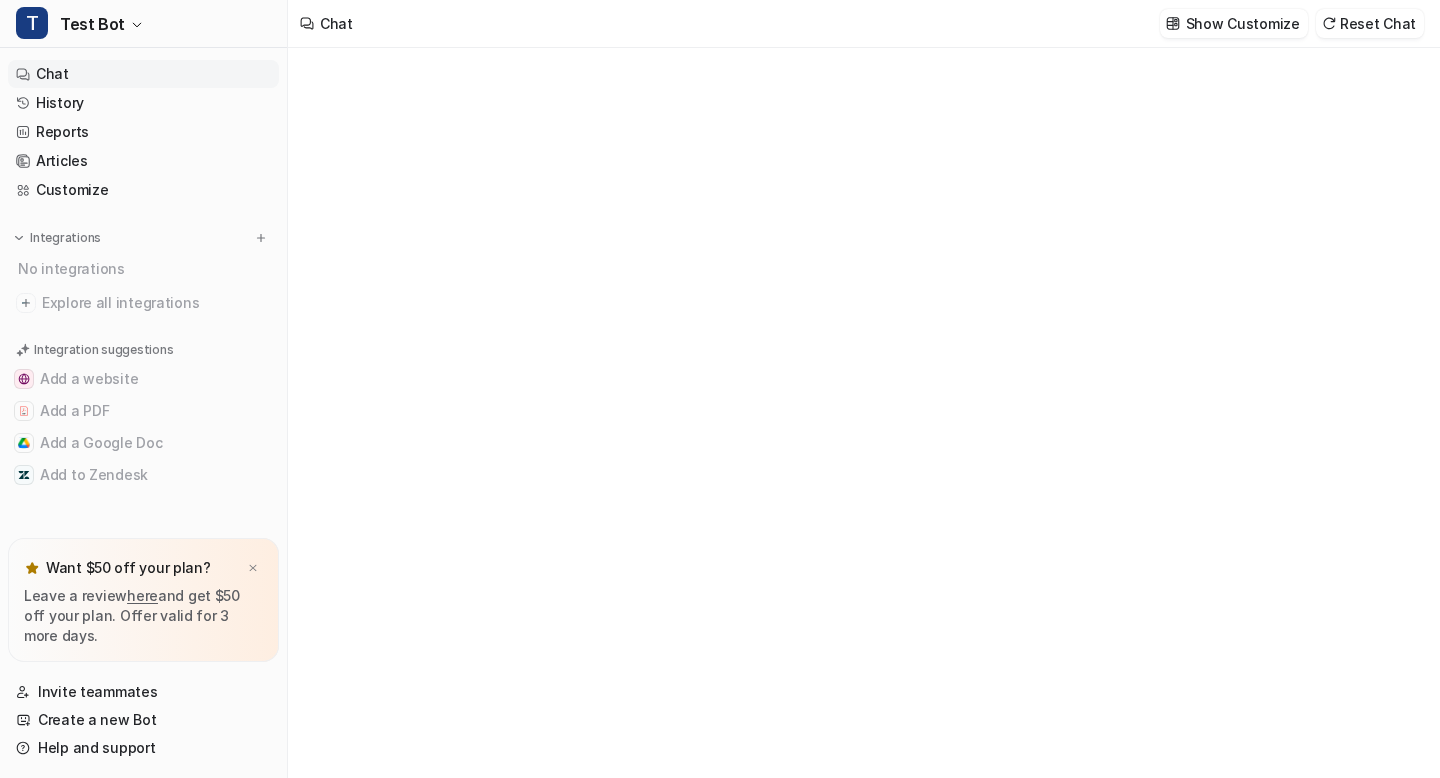 type on "**********" 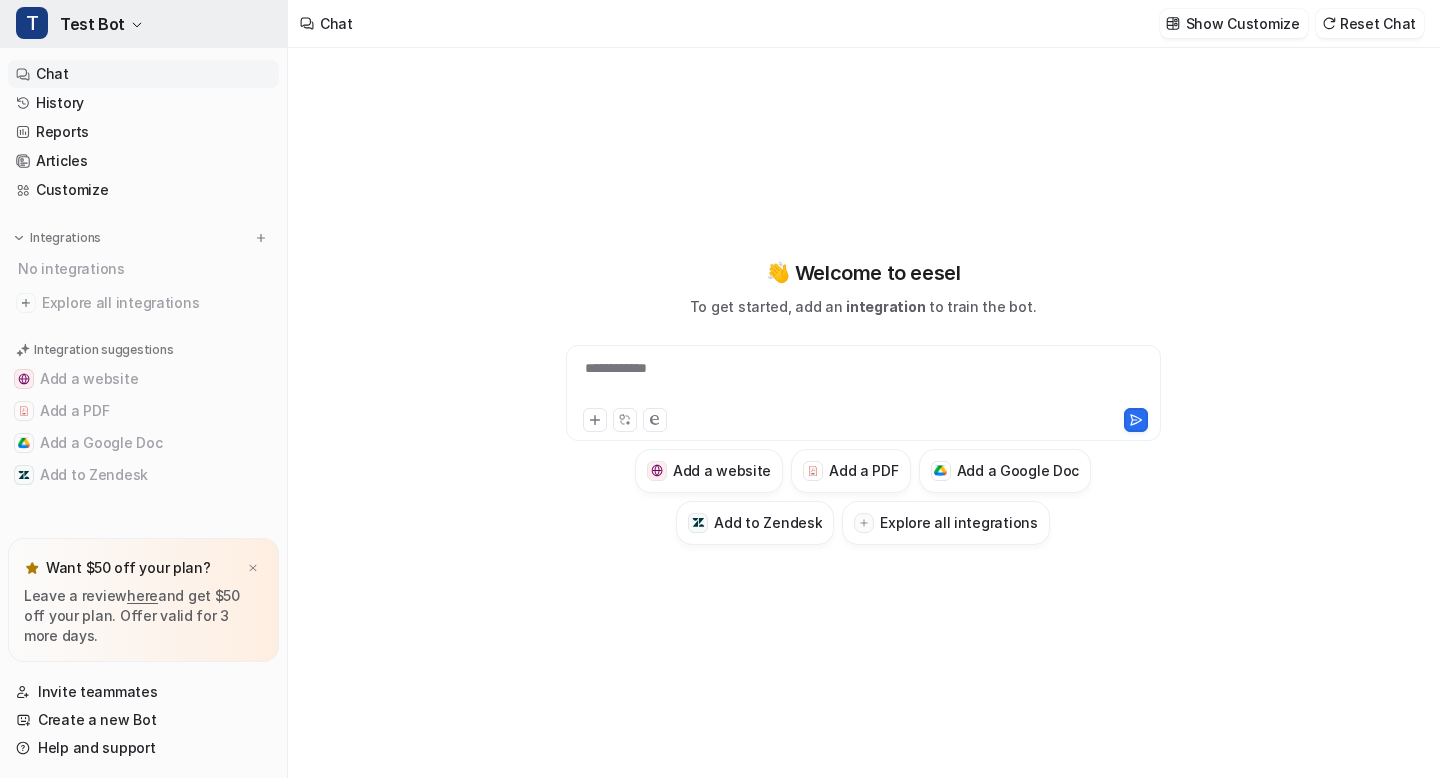 click on "Test Bot" at bounding box center (92, 24) 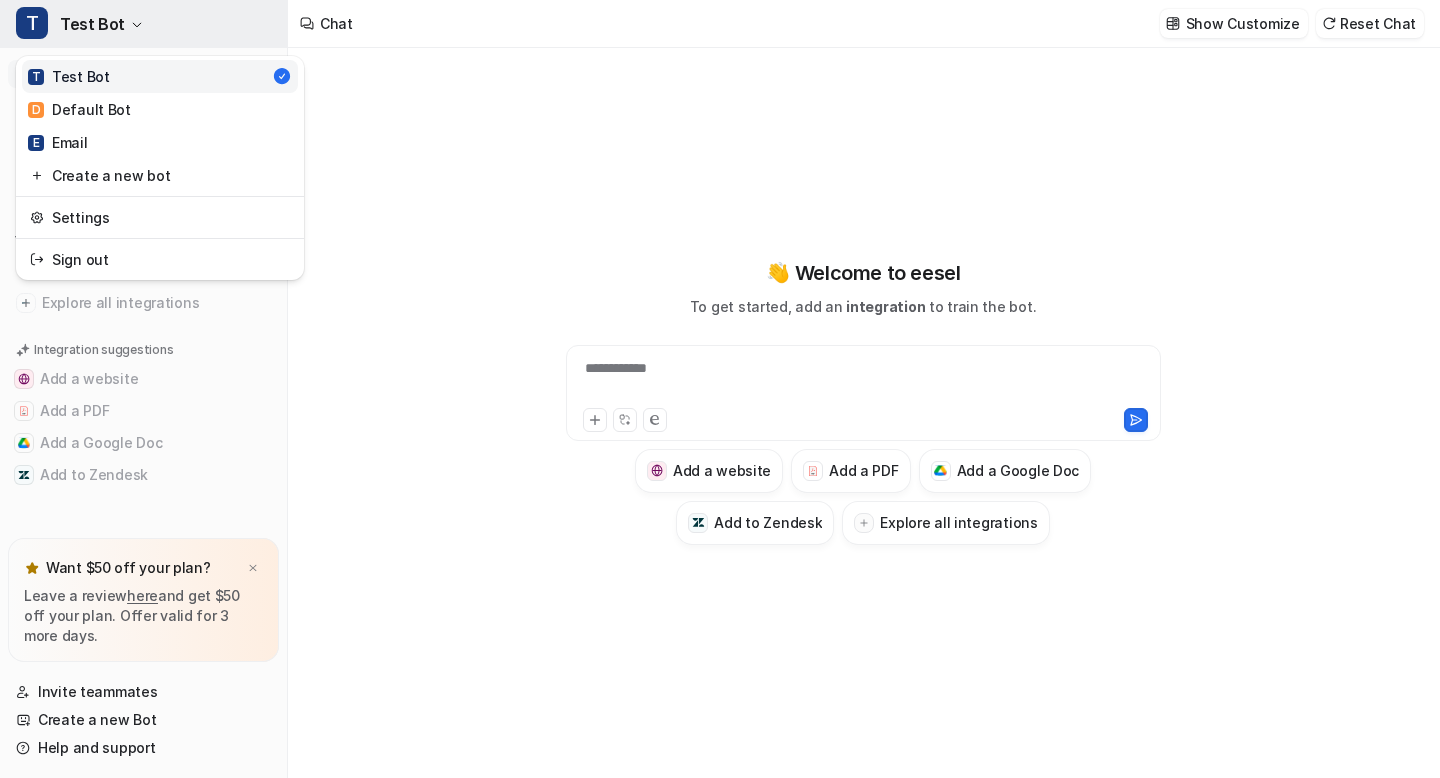 click on "Test Bot" at bounding box center [92, 24] 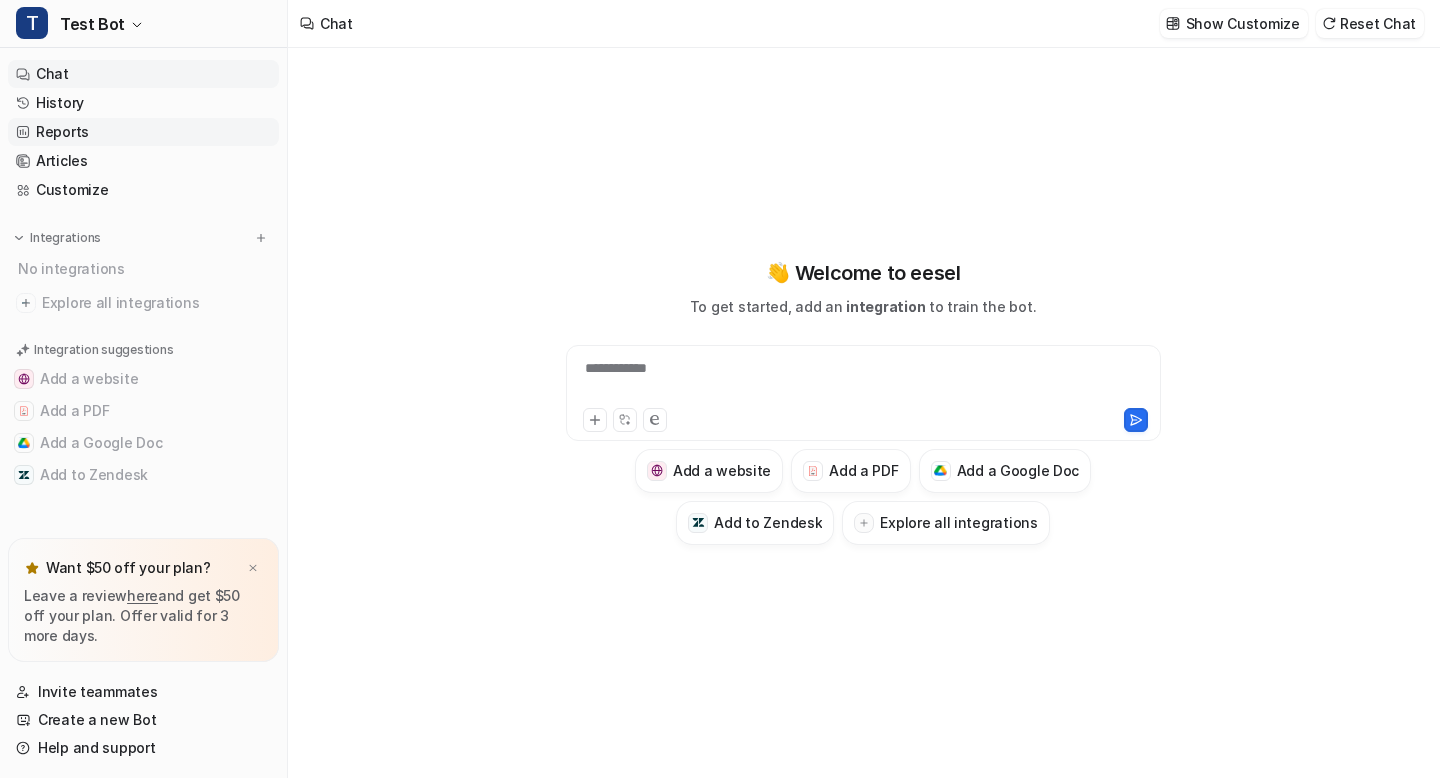 click on "Reports" at bounding box center (143, 132) 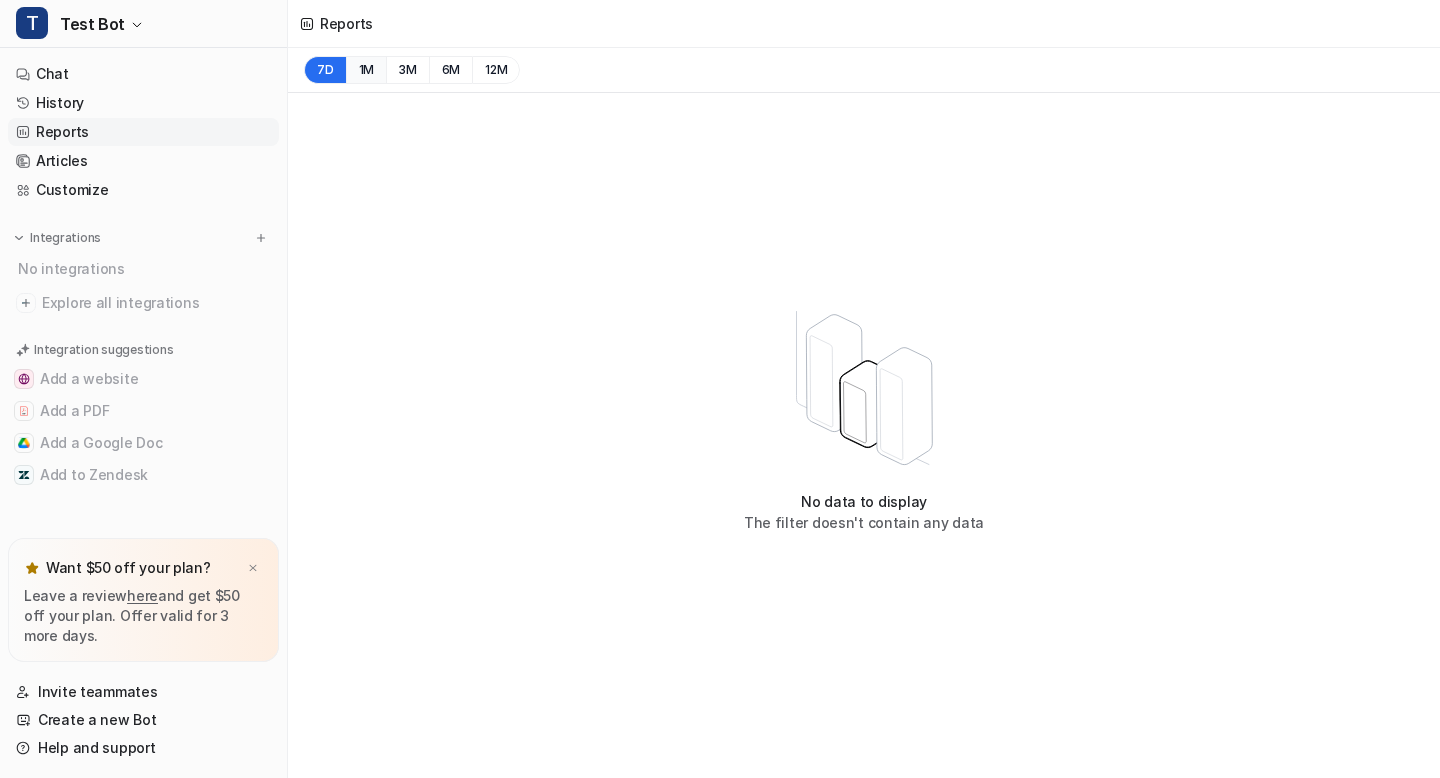 click on "1M" at bounding box center (366, 70) 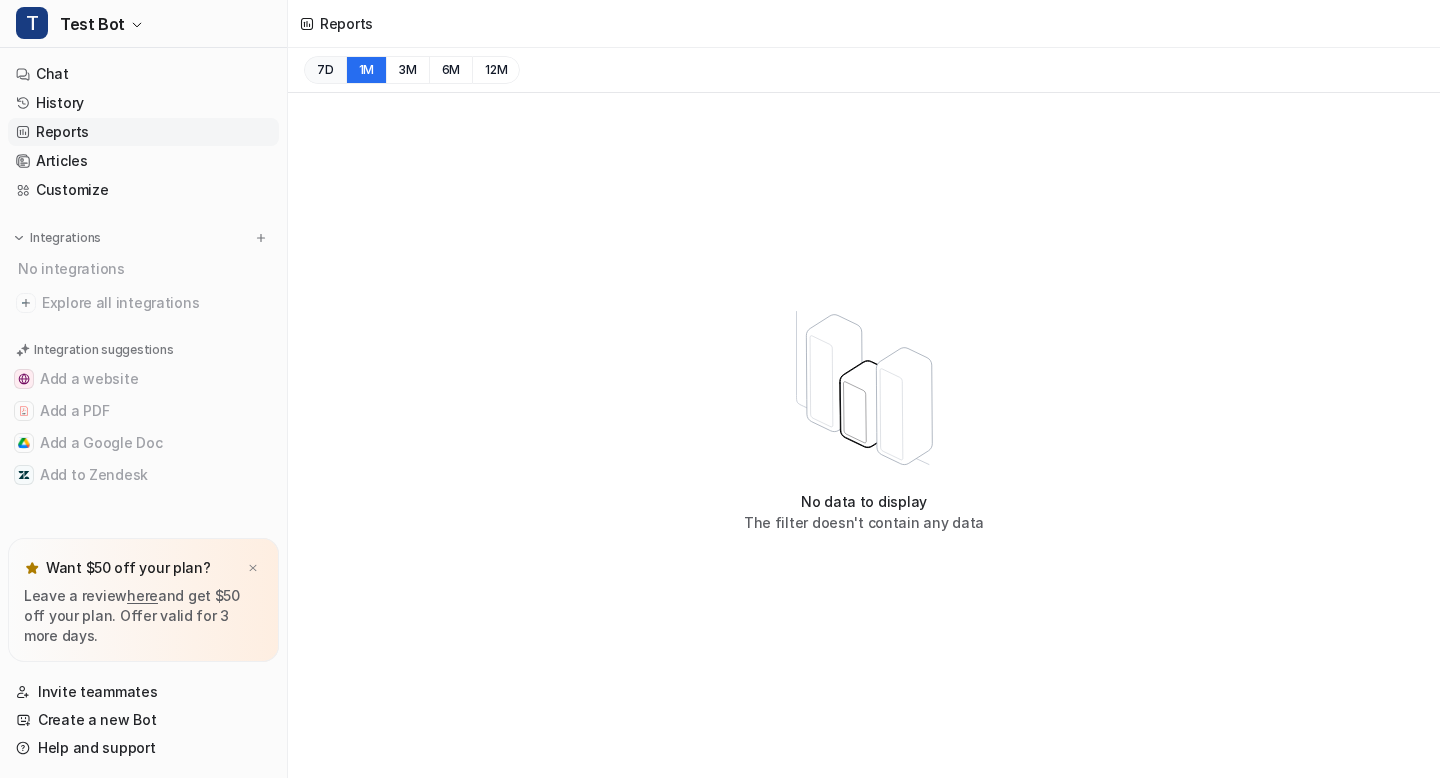 click on "7D" at bounding box center (325, 70) 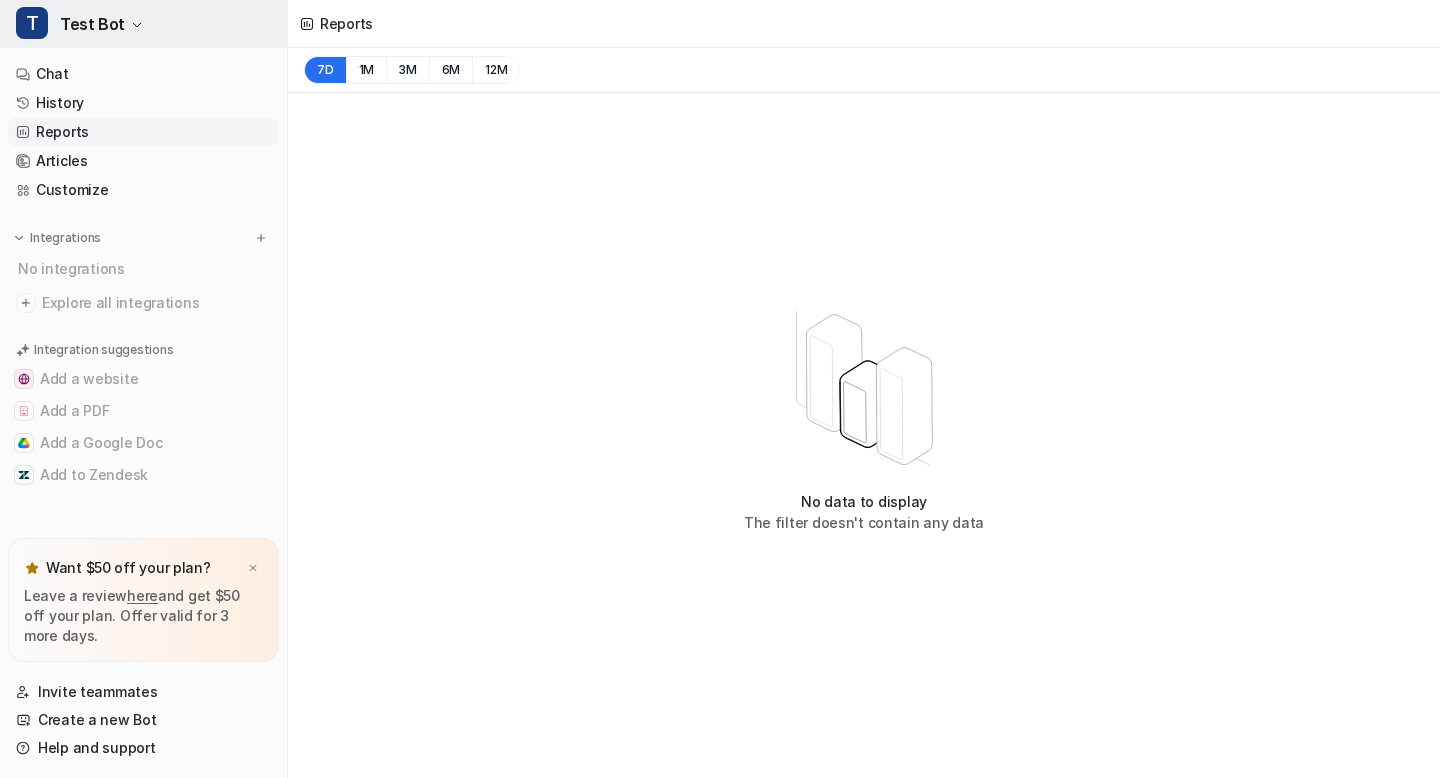 click on "Test Bot" at bounding box center (92, 24) 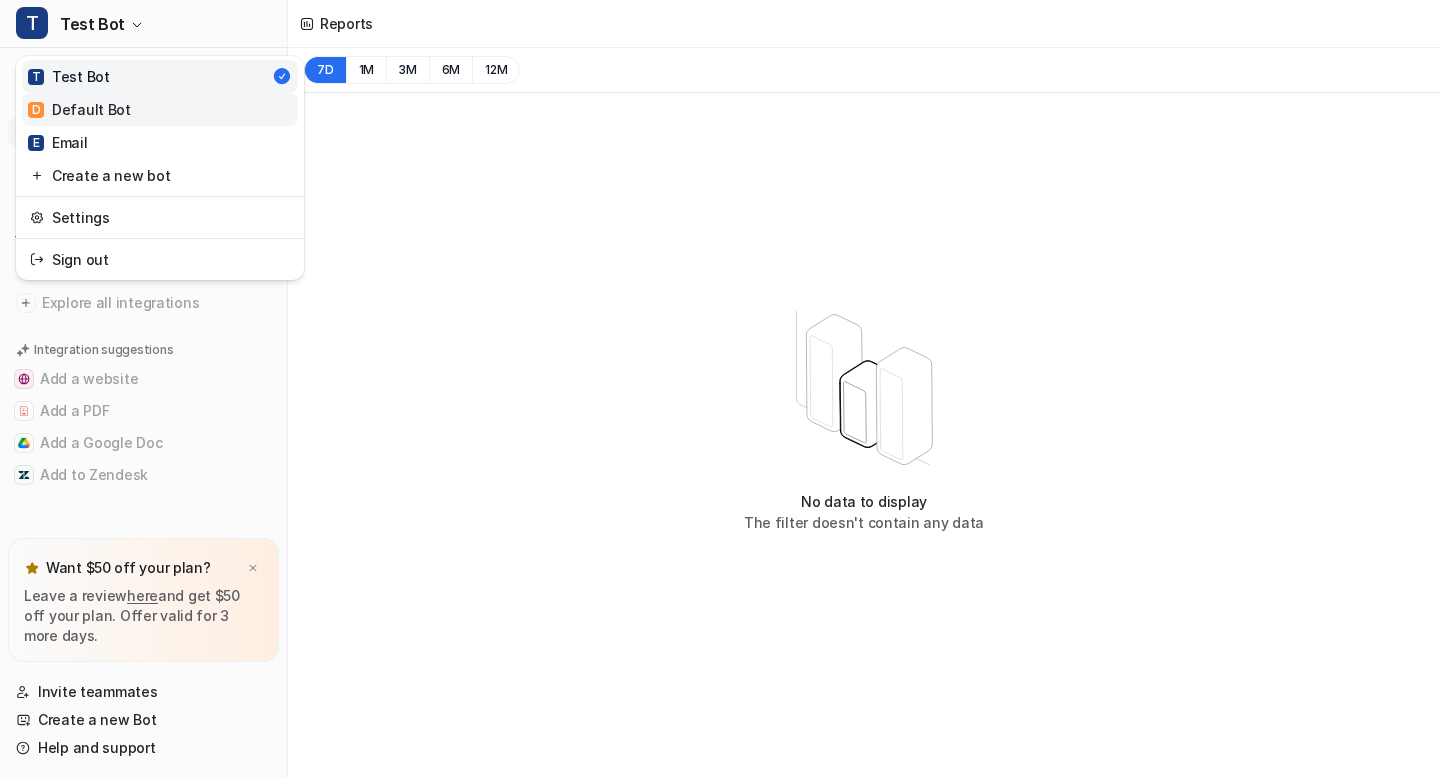 click on "D   Default Bot" at bounding box center [79, 109] 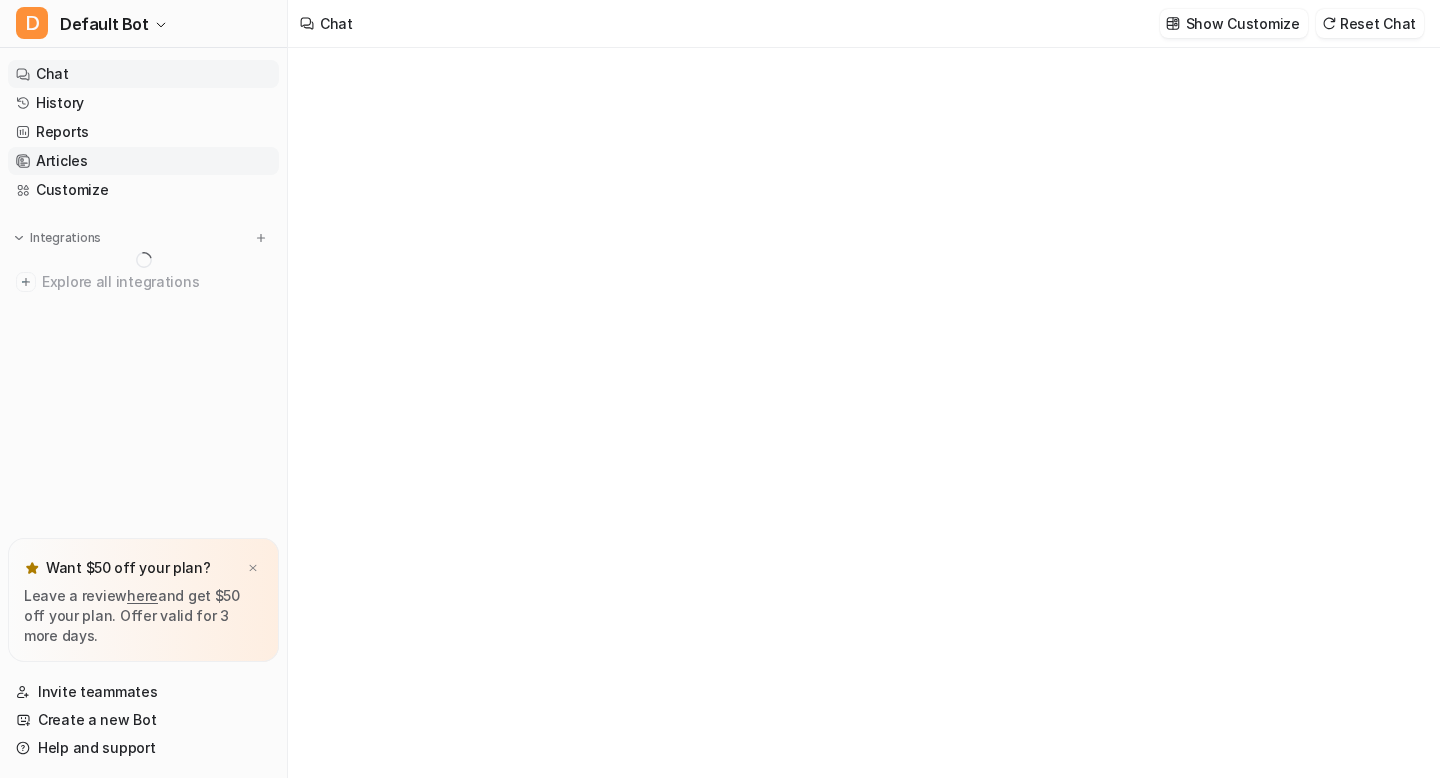 type on "**********" 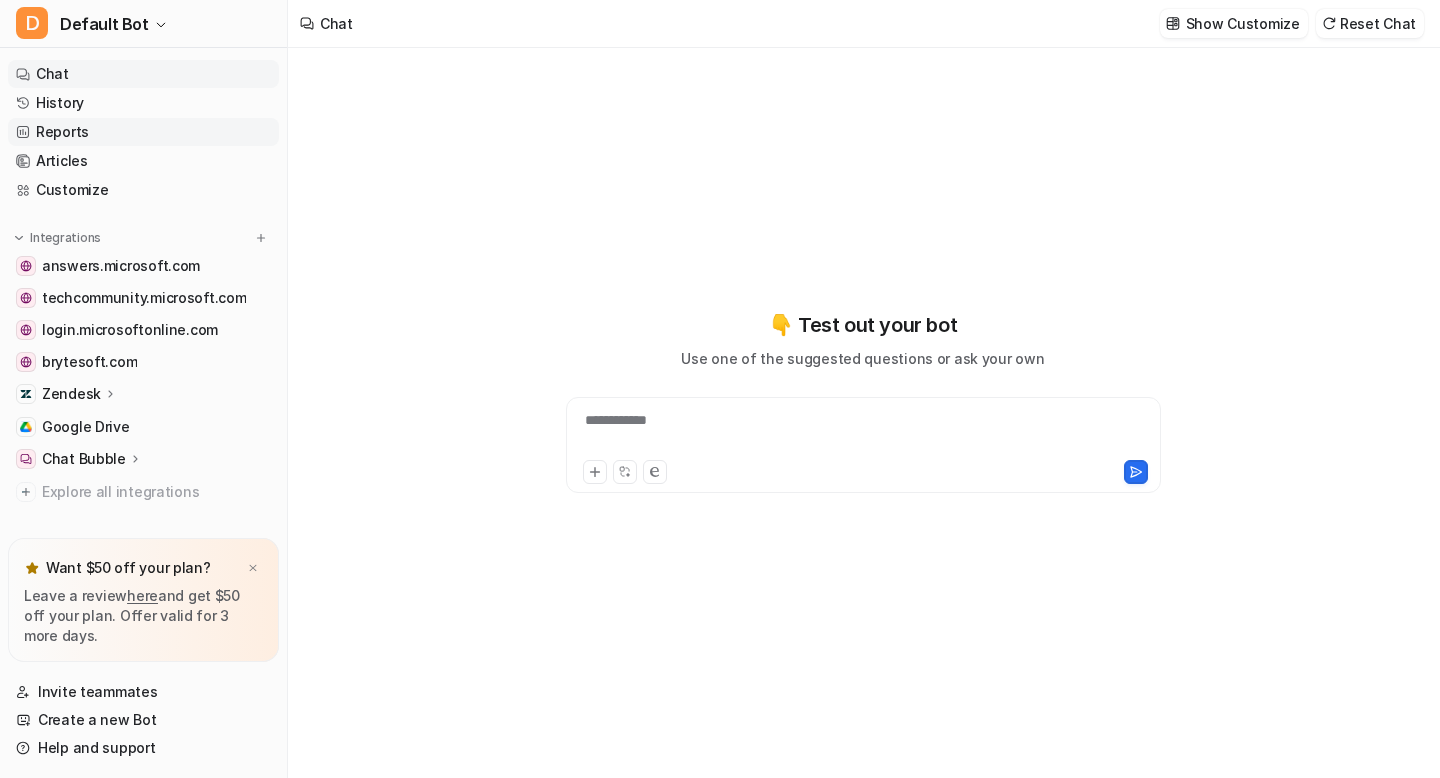 click on "Reports" at bounding box center [143, 132] 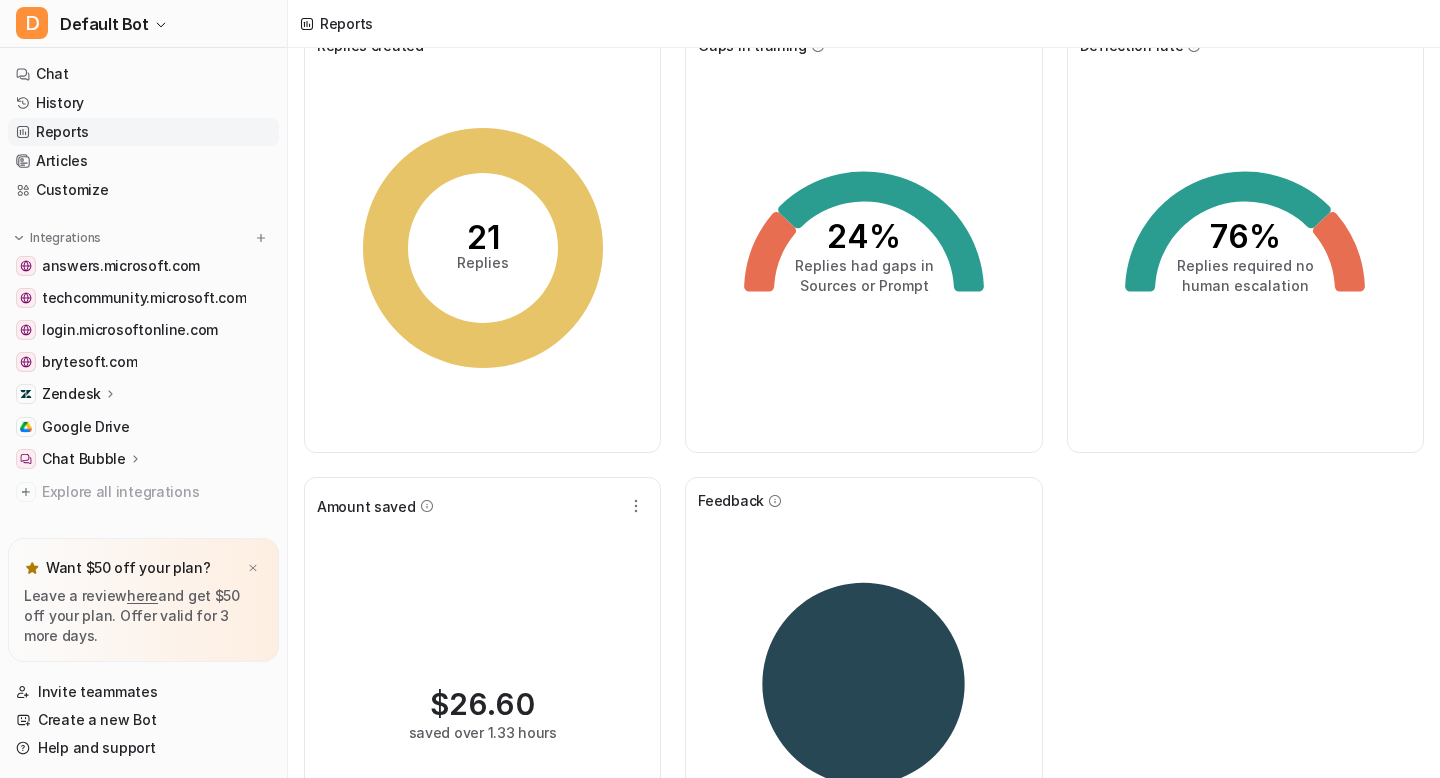 scroll, scrollTop: 0, scrollLeft: 0, axis: both 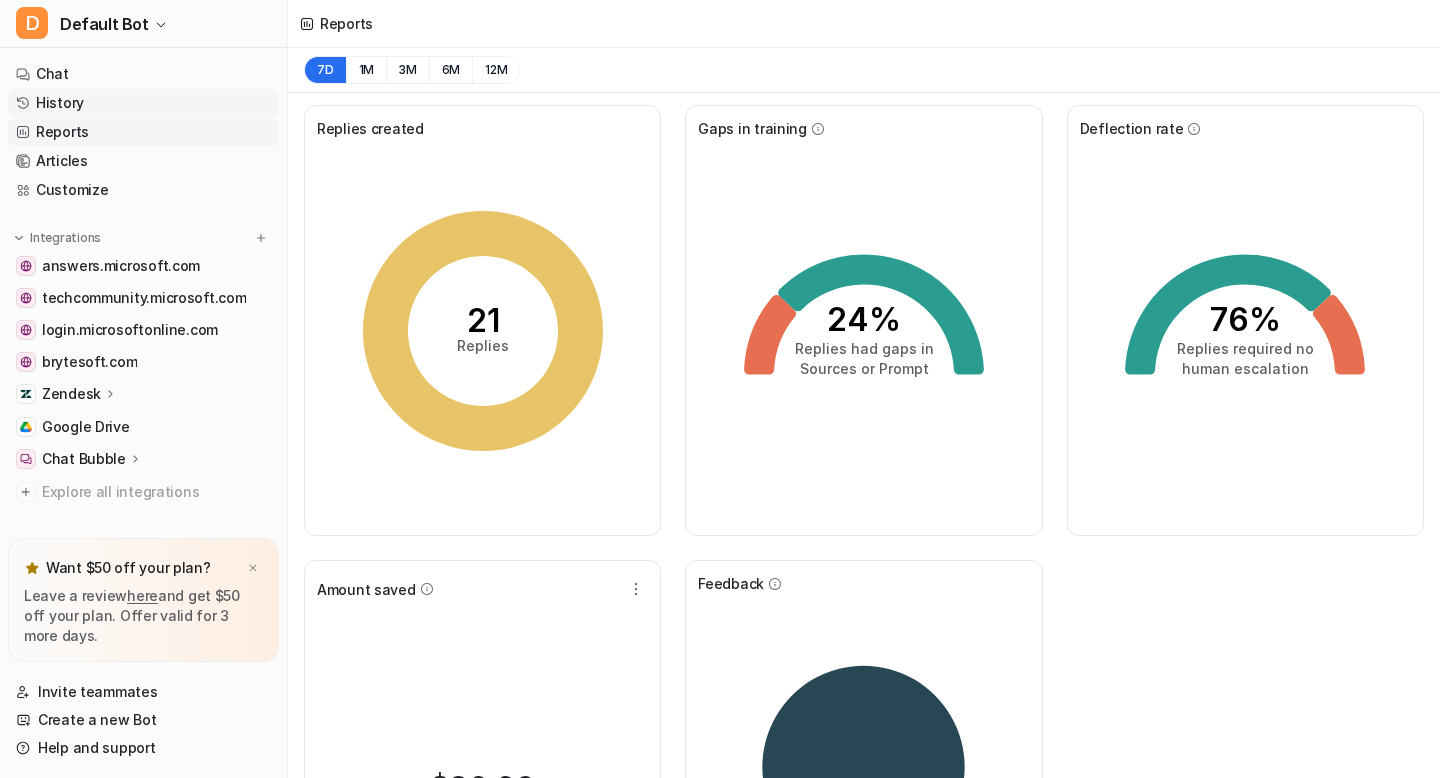 click on "History" at bounding box center (143, 103) 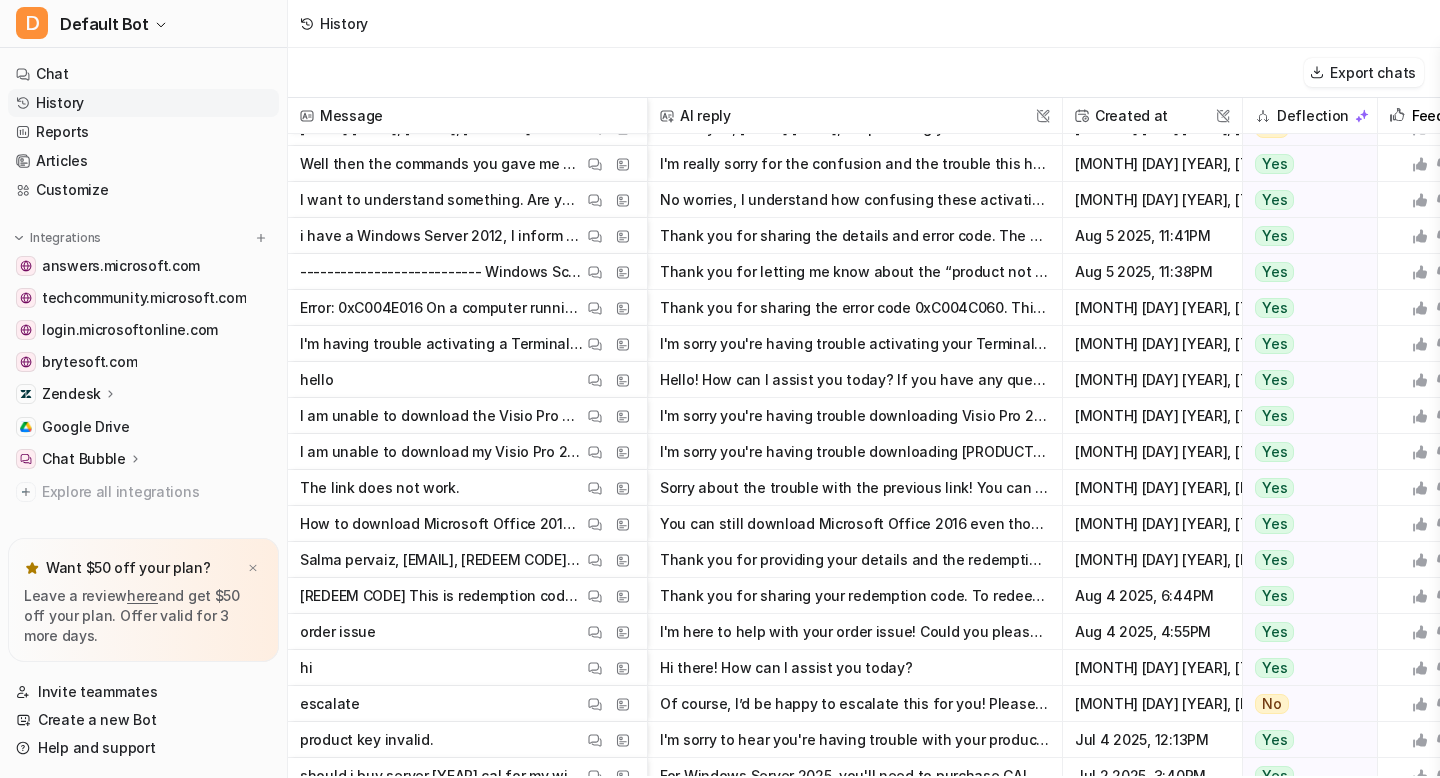 scroll, scrollTop: 244, scrollLeft: 0, axis: vertical 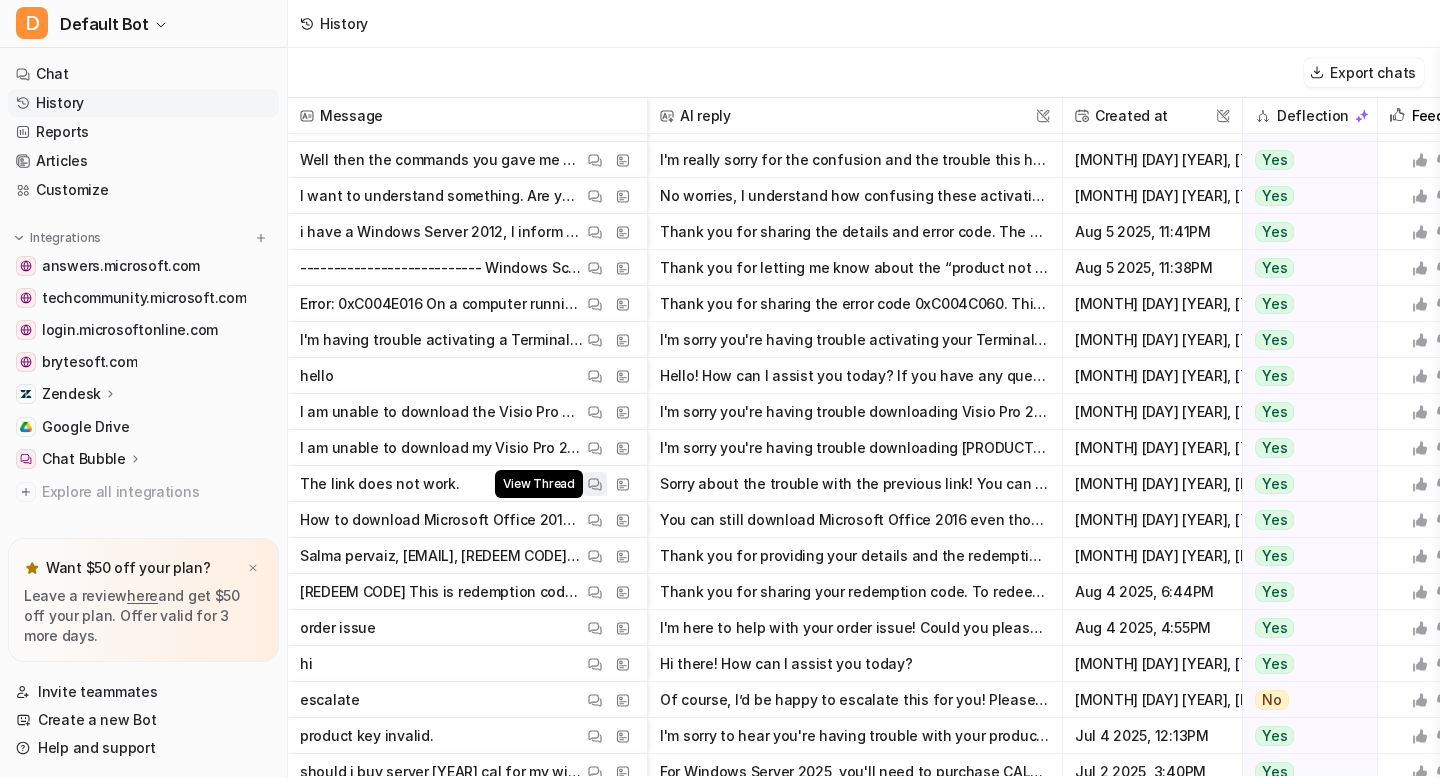click at bounding box center [595, 484] 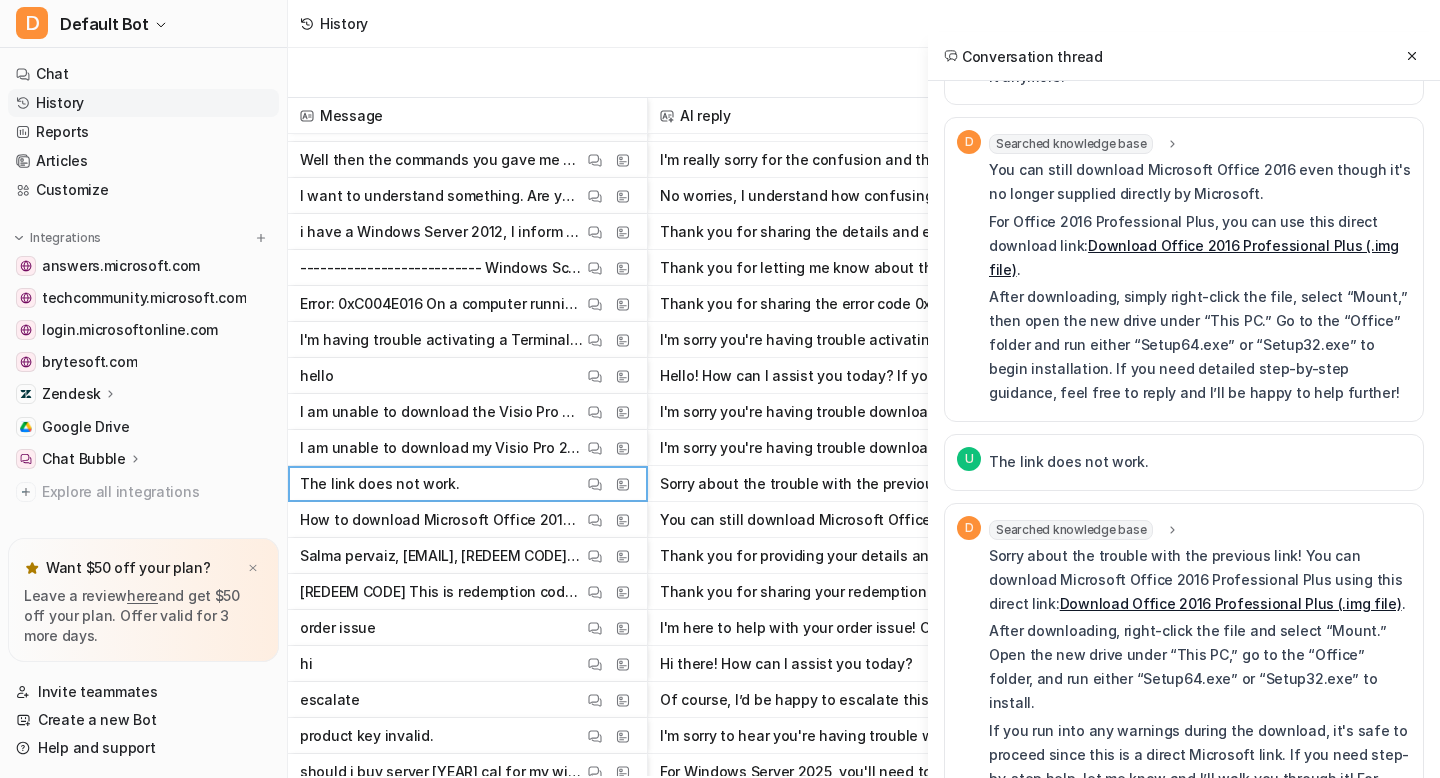 scroll, scrollTop: 117, scrollLeft: 0, axis: vertical 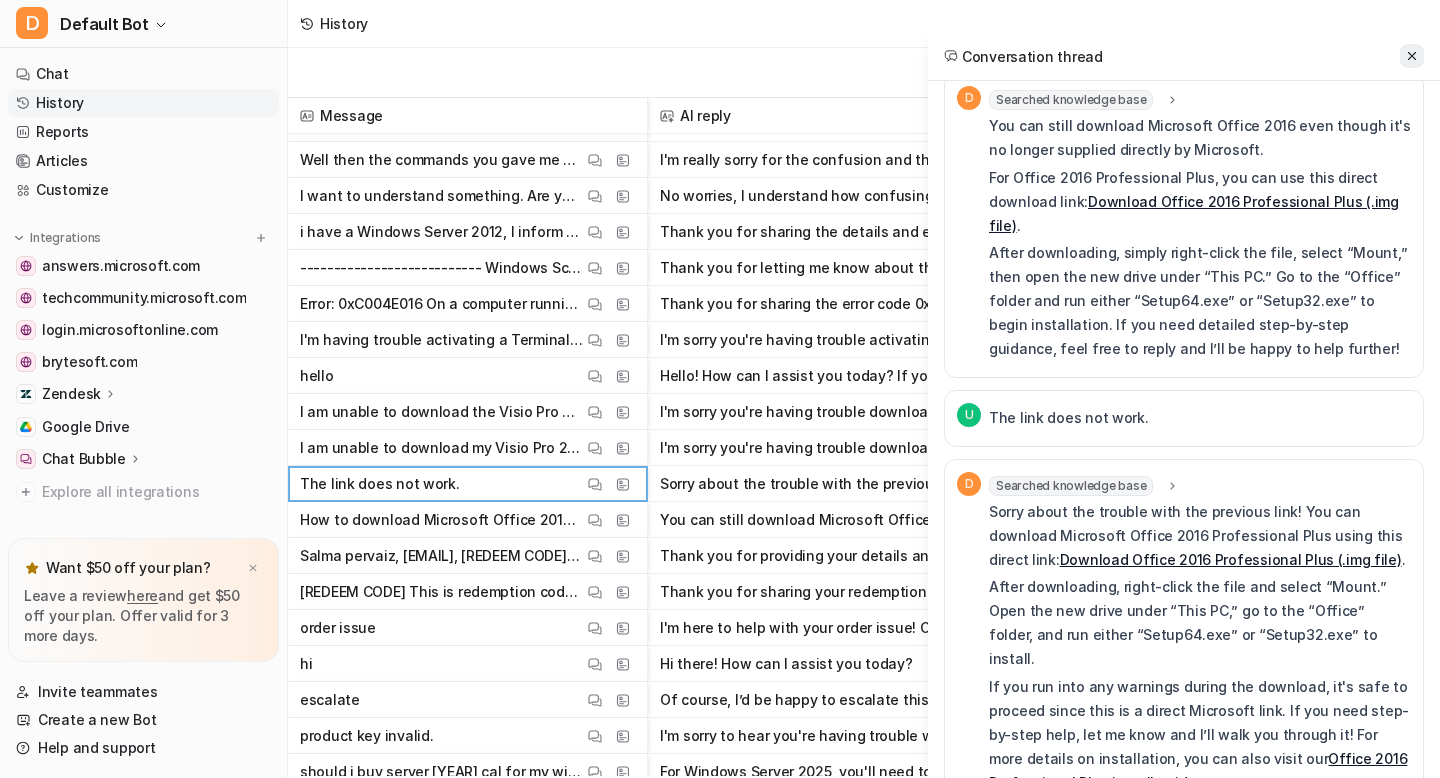 click 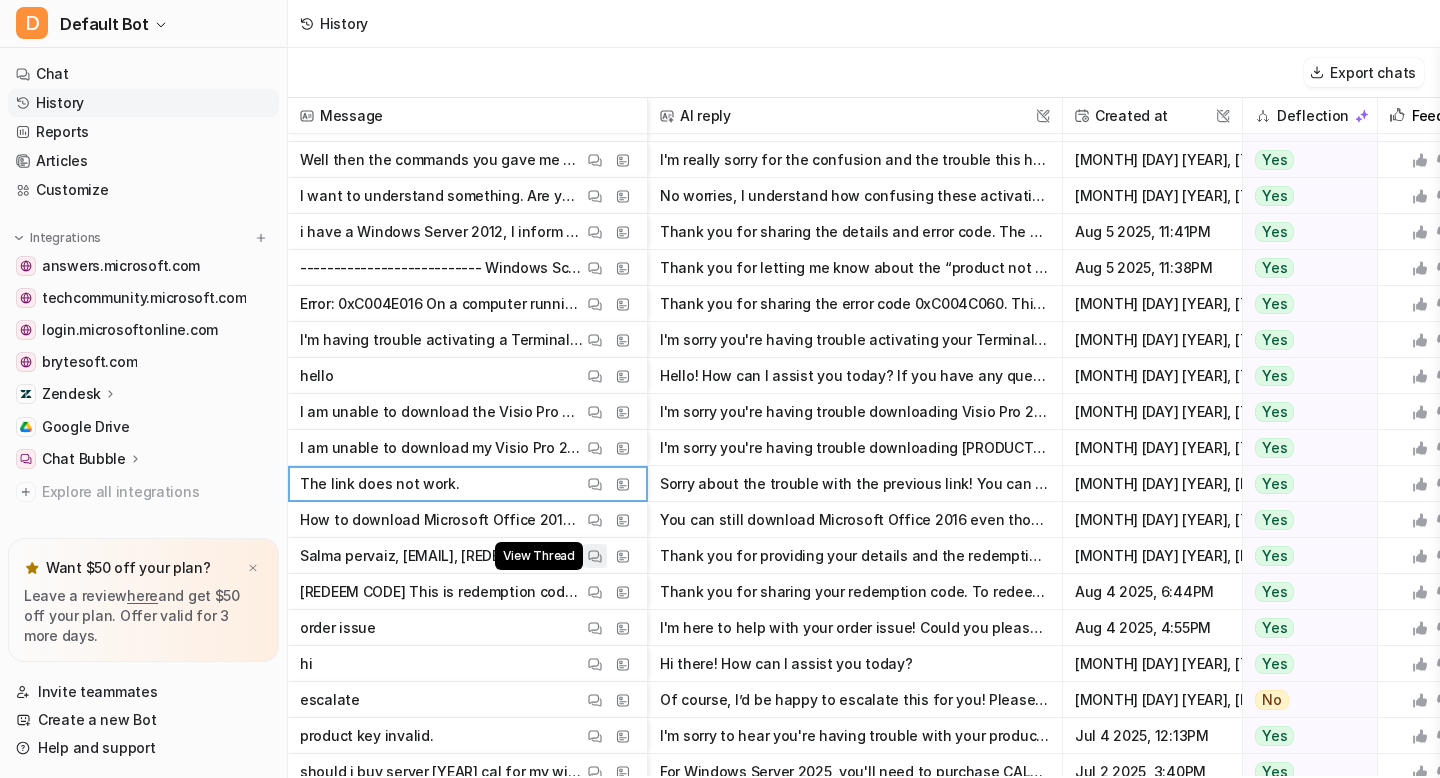 click at bounding box center (595, 556) 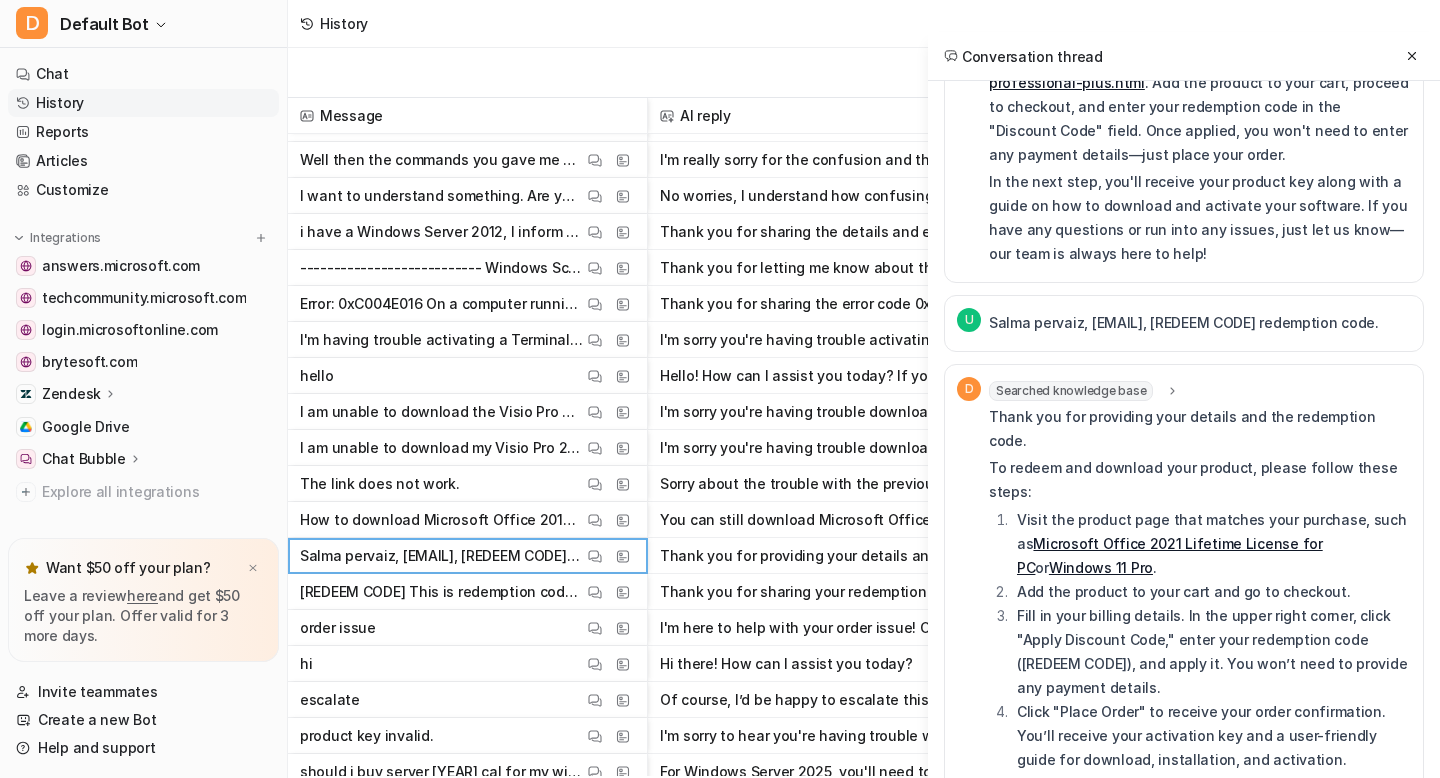 scroll, scrollTop: 360, scrollLeft: 0, axis: vertical 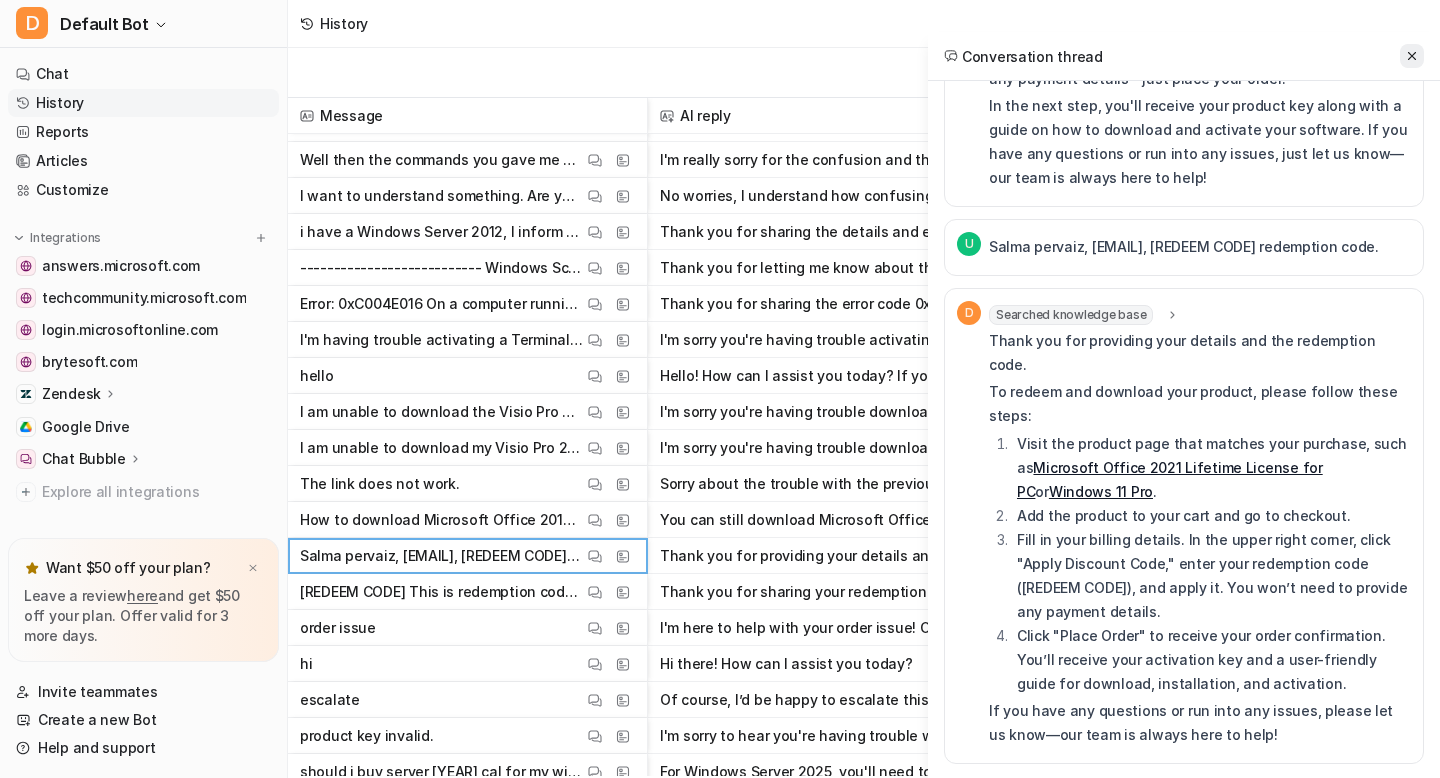 click 